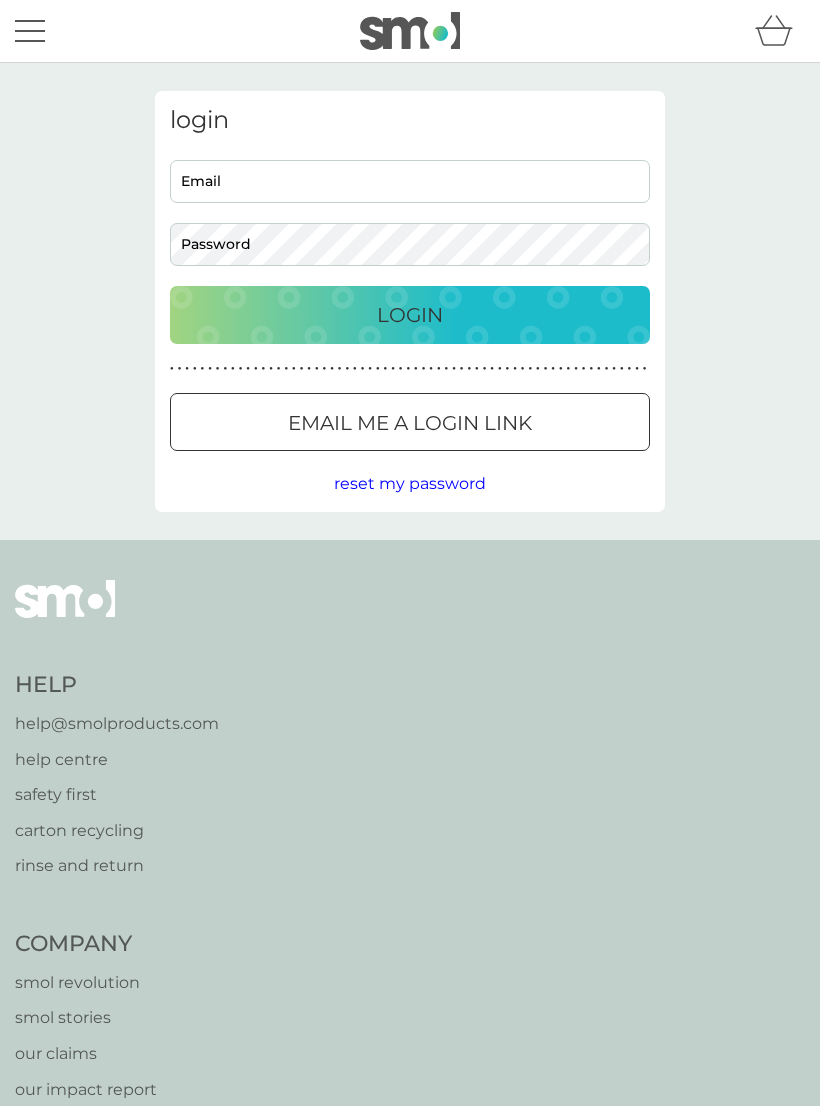 scroll, scrollTop: 0, scrollLeft: 0, axis: both 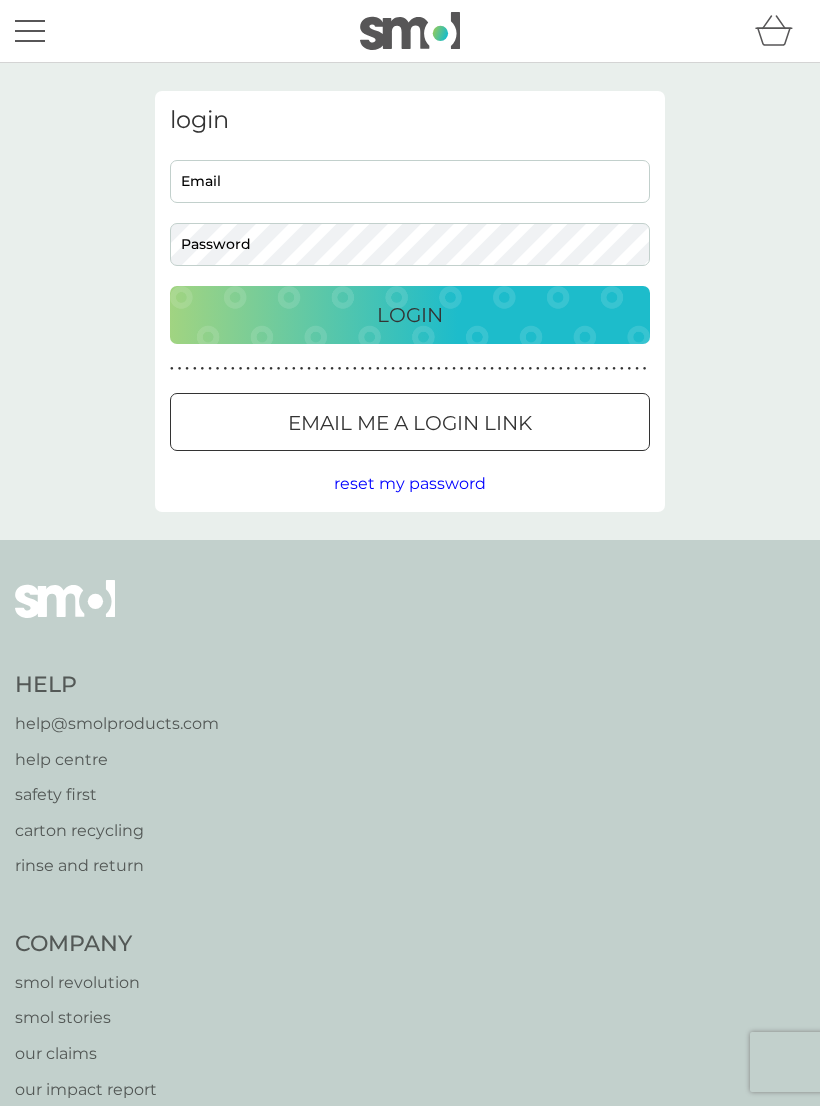 click on "Email" at bounding box center (410, 181) 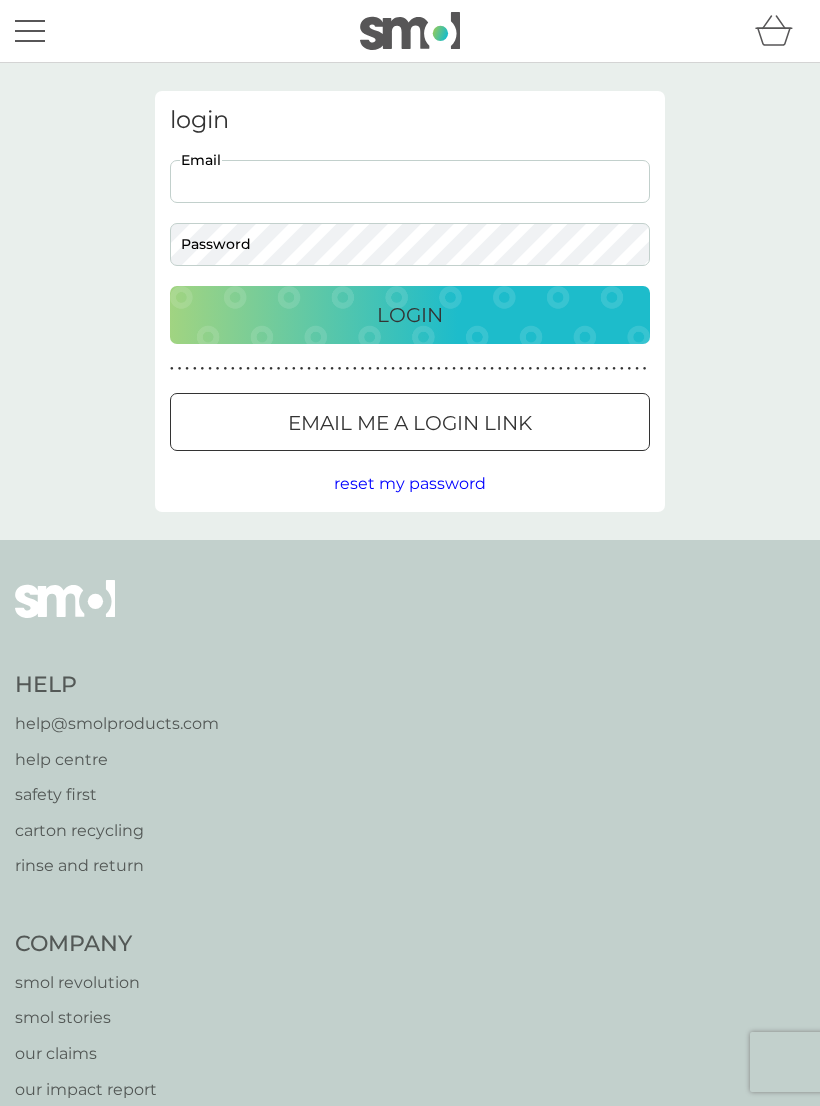 type on "[USERNAME]@example.com" 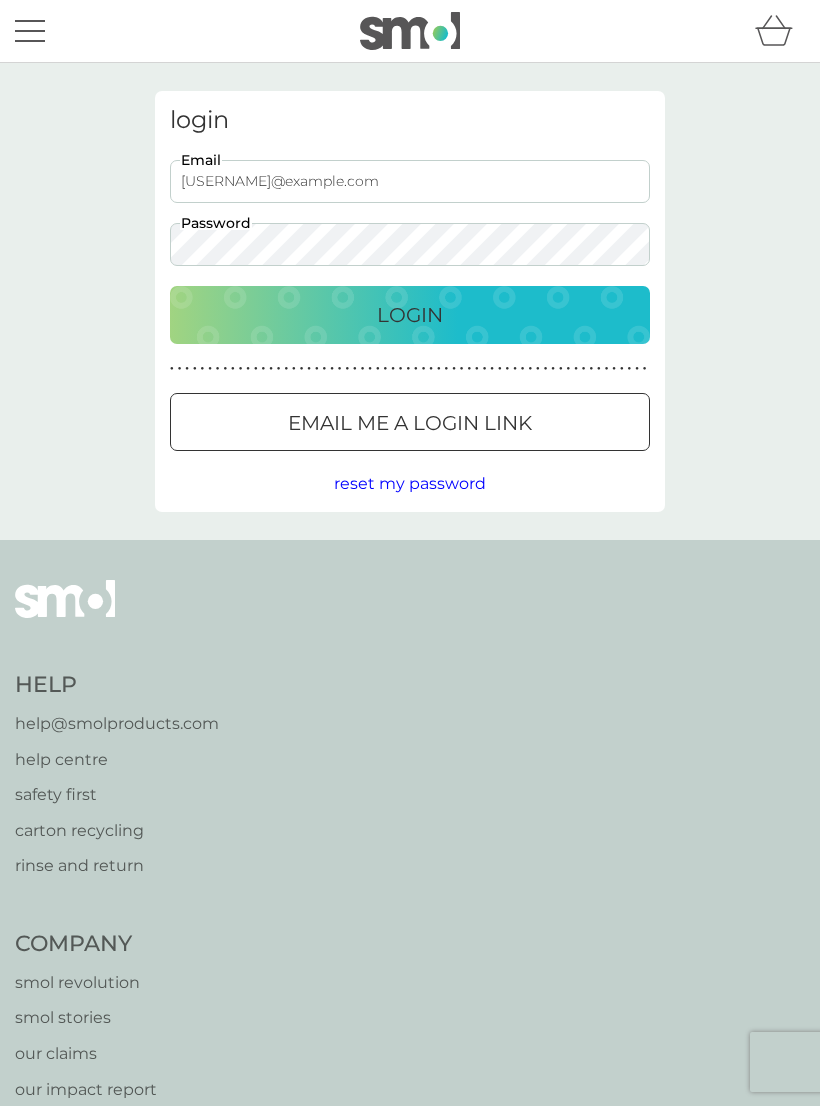 click on "Login" at bounding box center (410, 315) 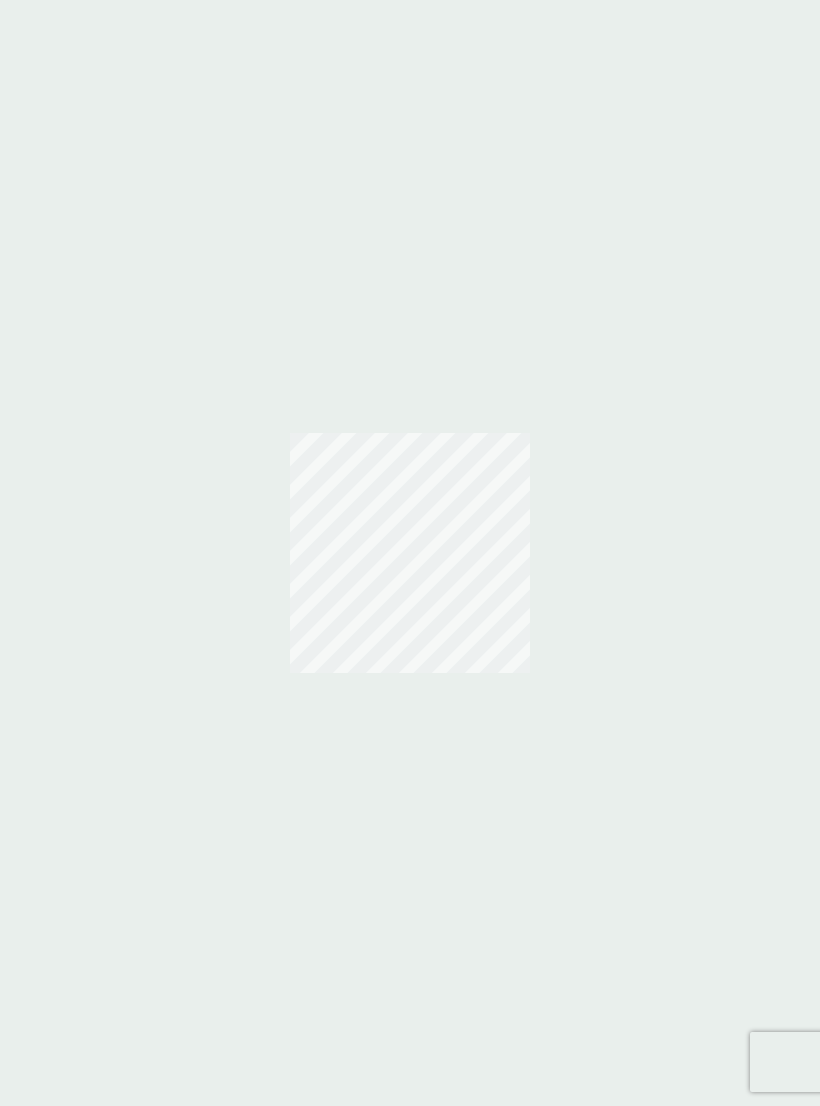 scroll, scrollTop: 0, scrollLeft: 0, axis: both 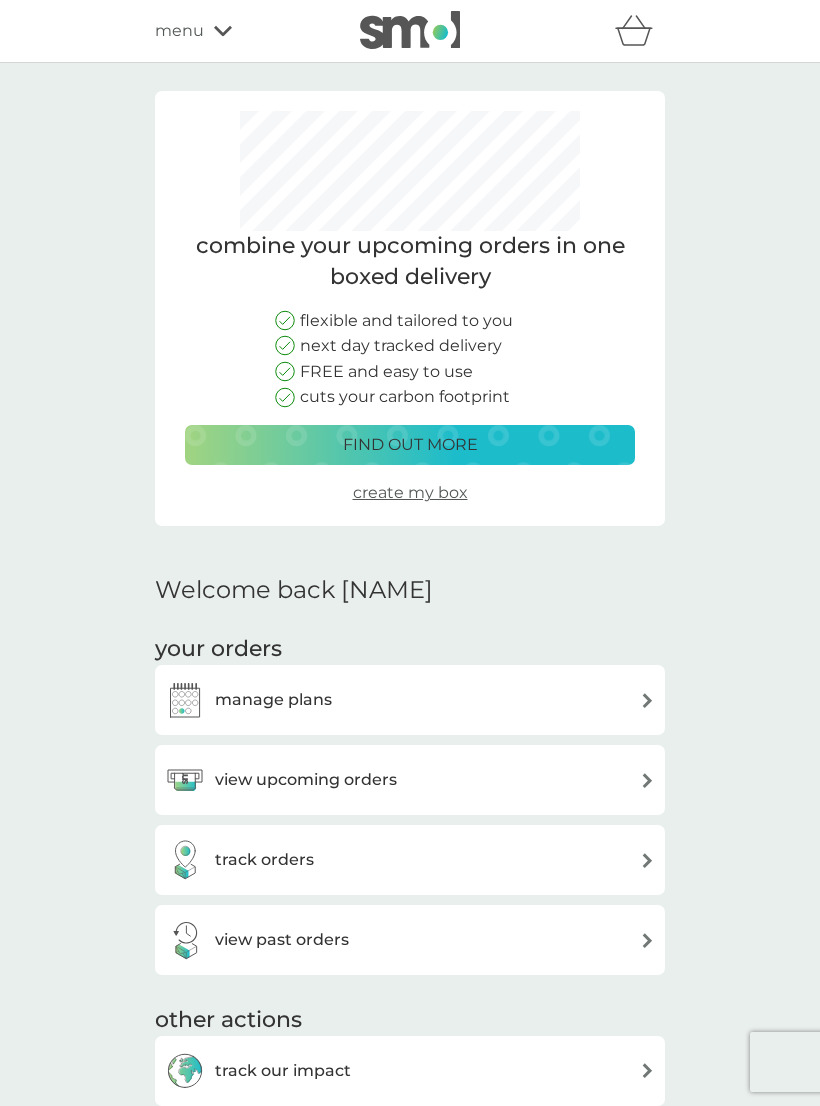 click on "manage plans" at bounding box center (410, 700) 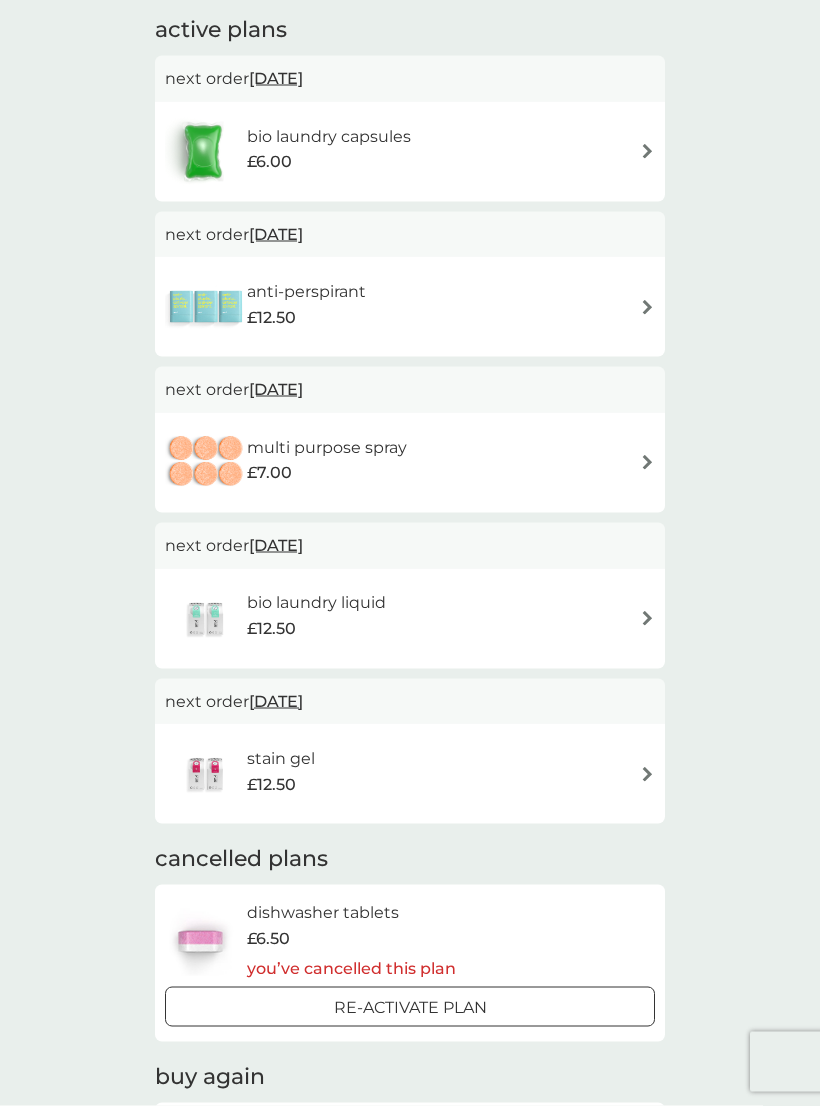 scroll, scrollTop: 364, scrollLeft: 0, axis: vertical 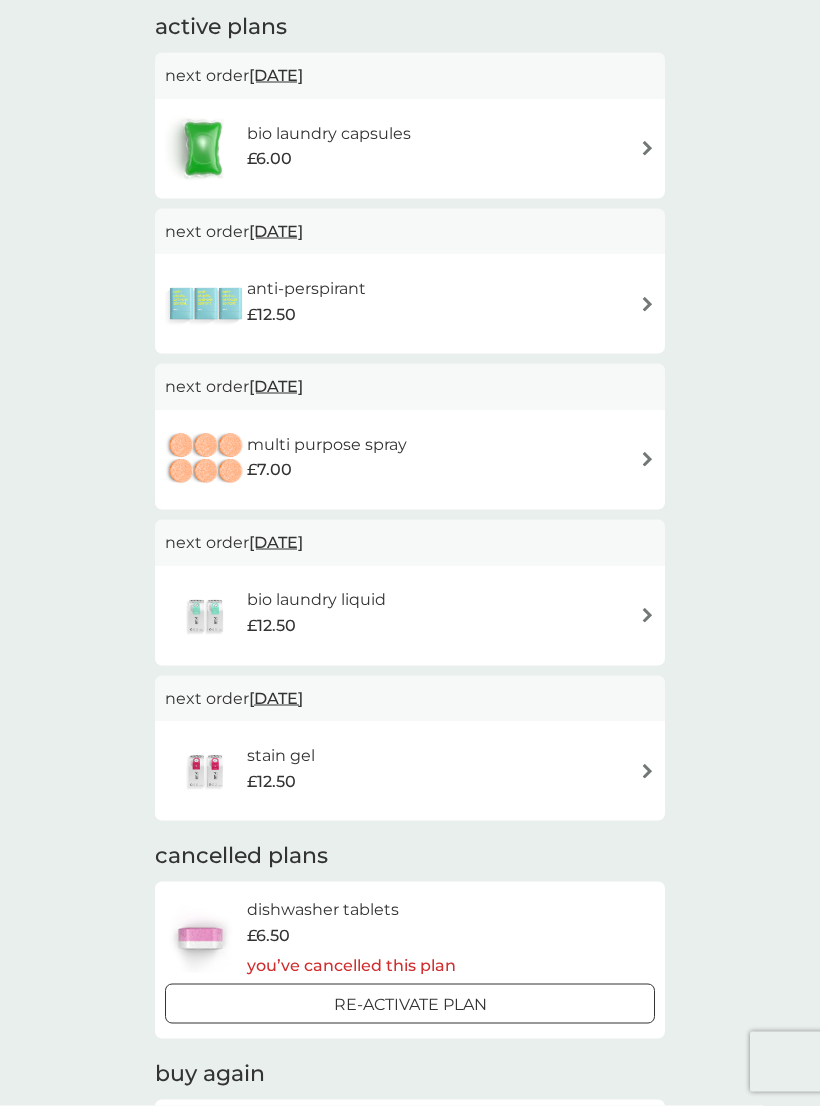 click at bounding box center (647, 771) 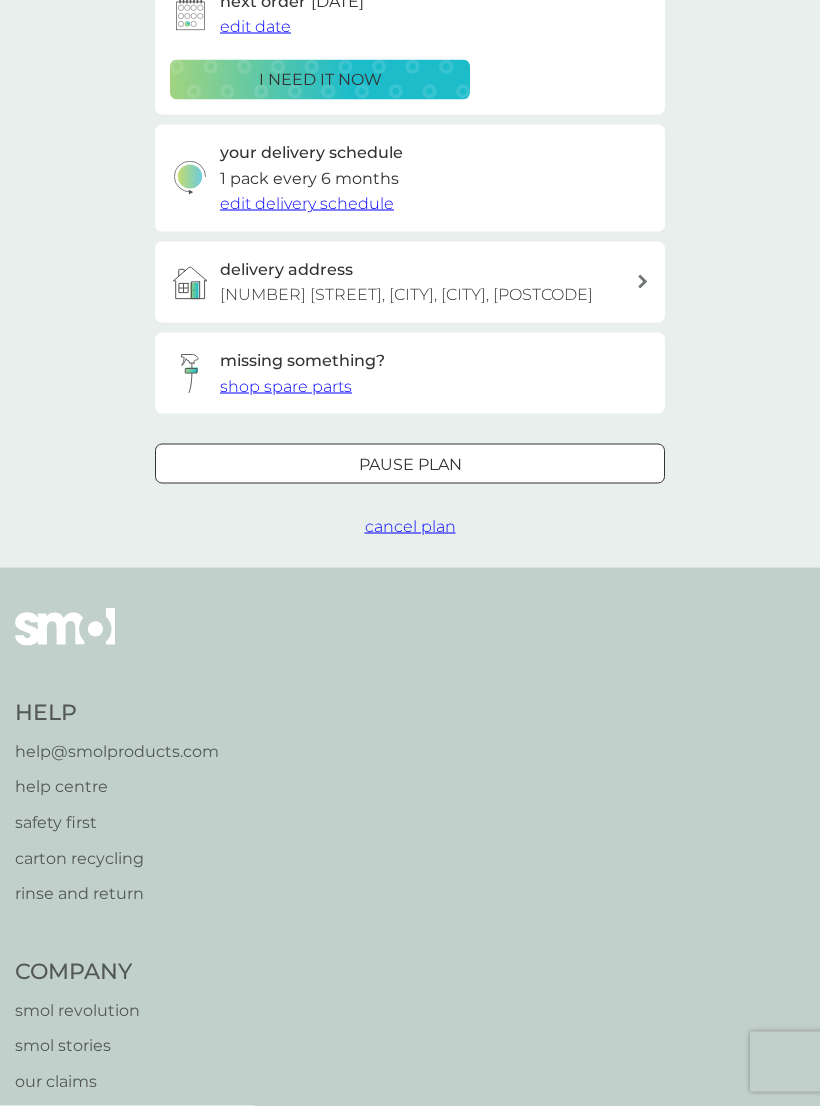scroll, scrollTop: 0, scrollLeft: 0, axis: both 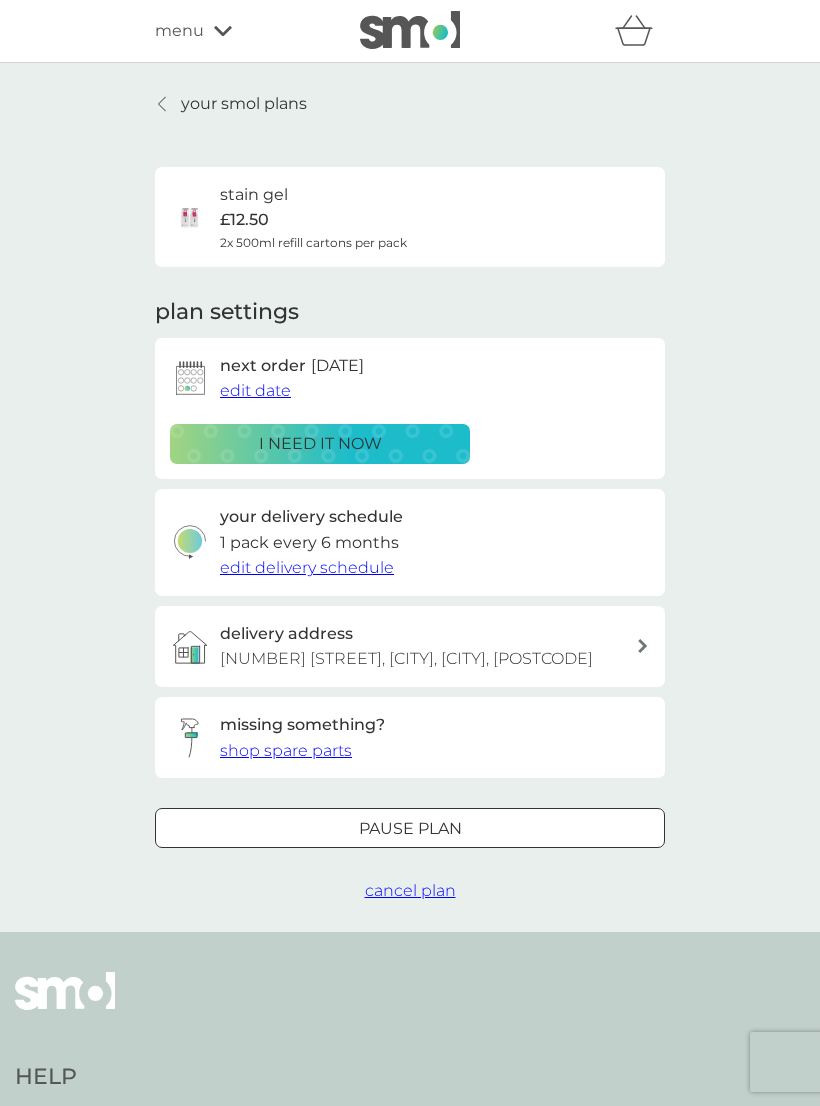 click on "cancel plan" at bounding box center [410, 890] 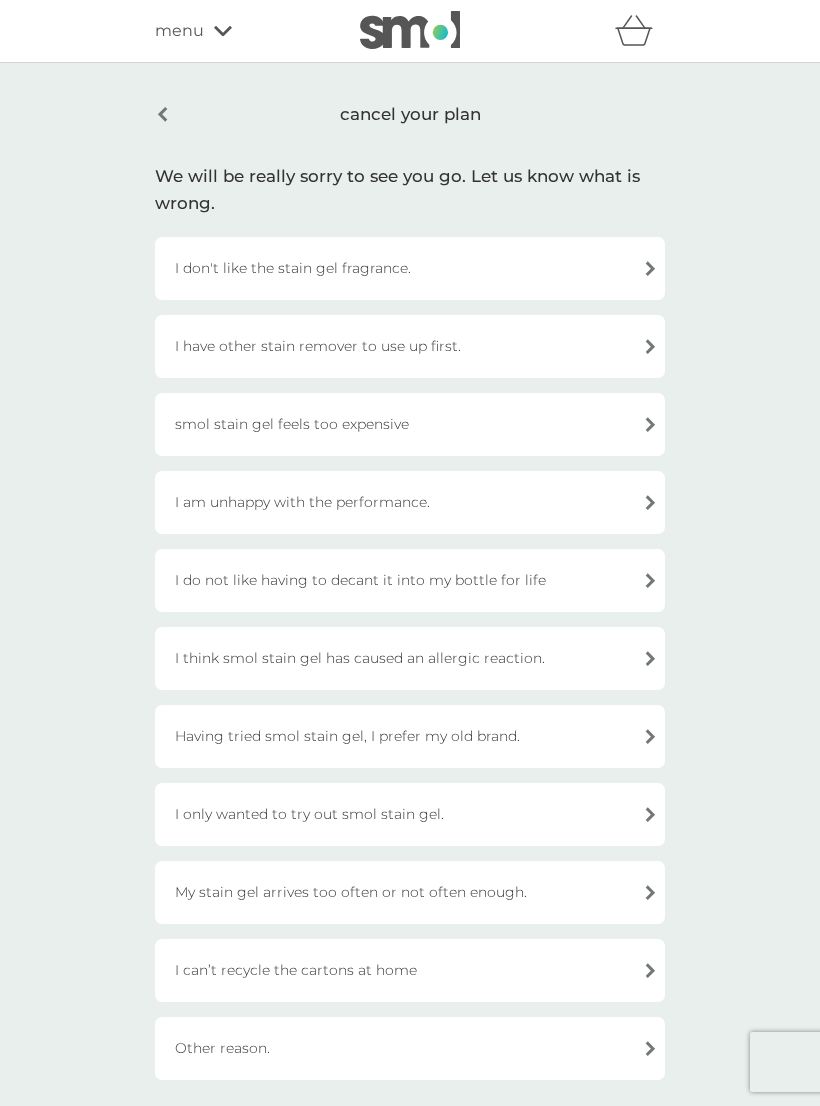 click on "My stain gel arrives too often or not often enough." at bounding box center [410, 892] 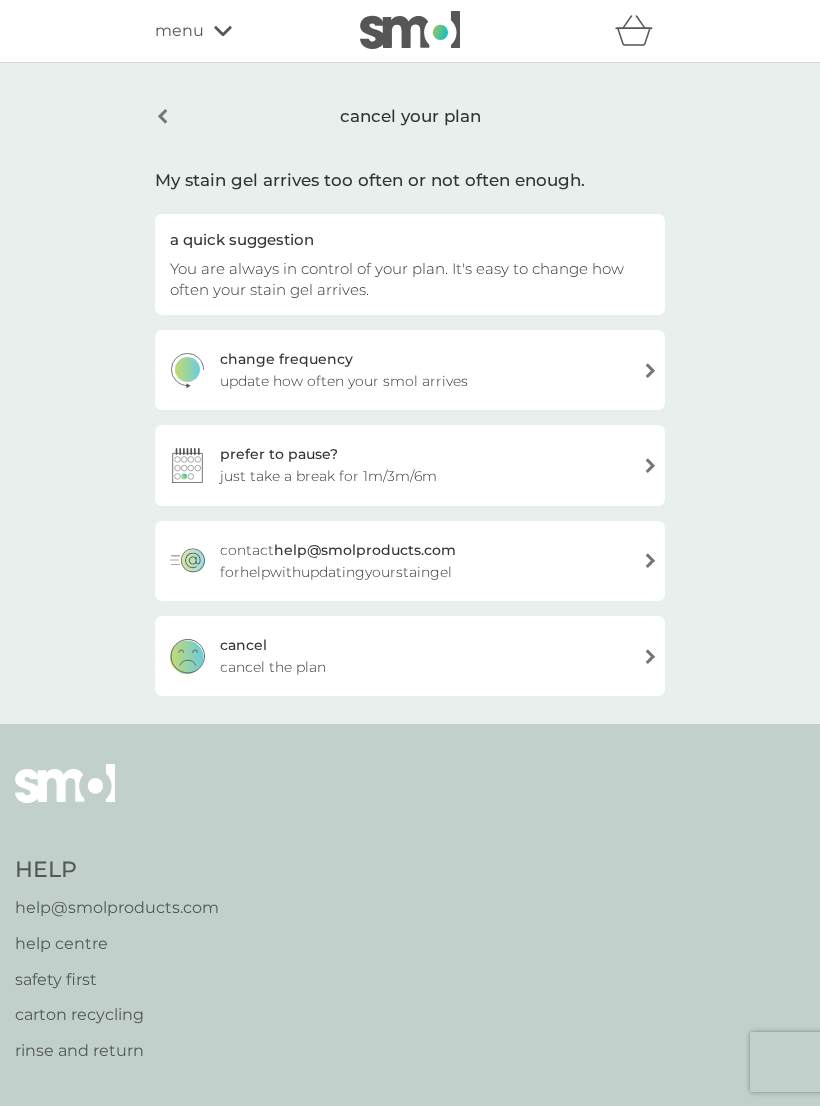 click on "cancel cancel the plan" at bounding box center (410, 656) 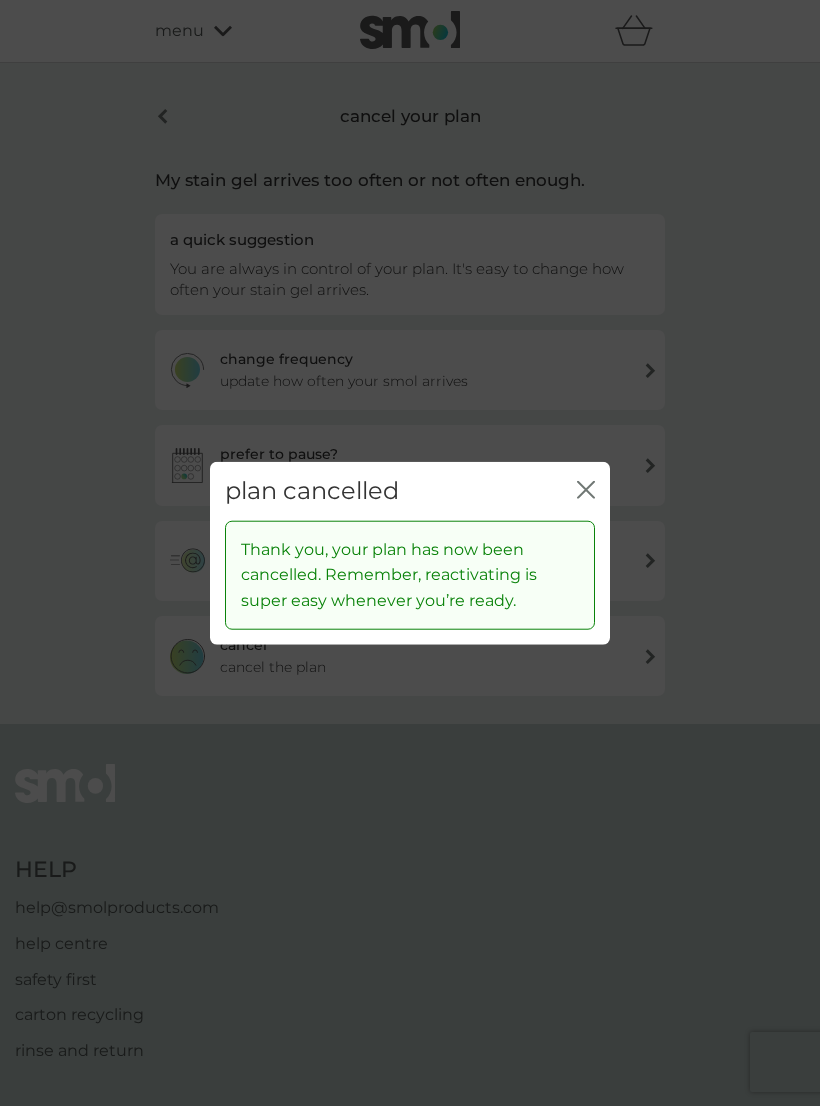 click on "close" 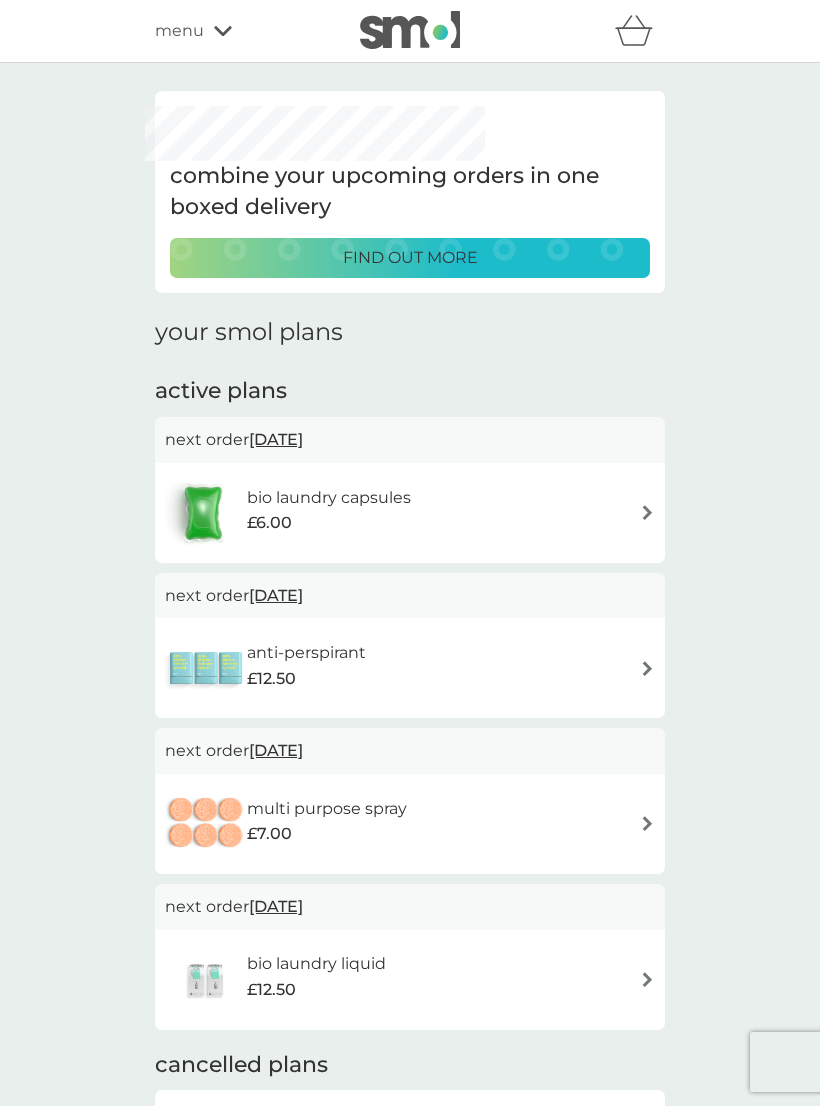 click on "anti-perspirant £12.50" at bounding box center [410, 668] 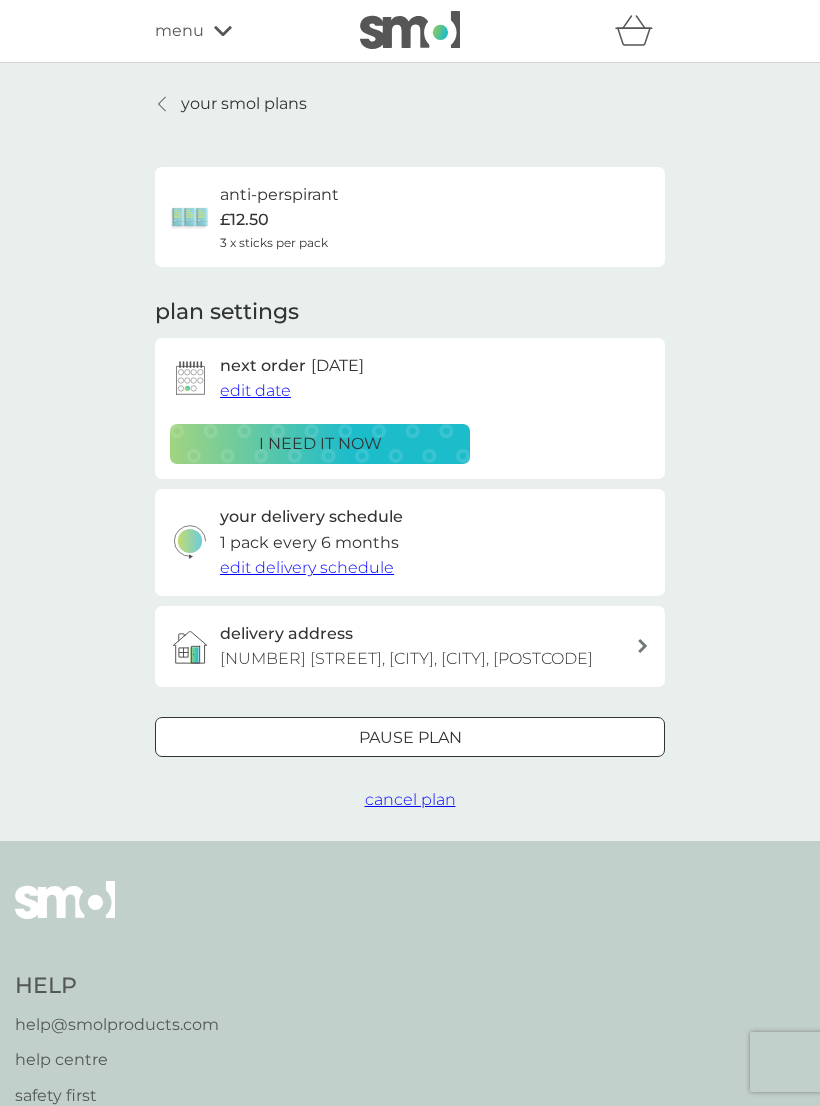 click on "cancel plan" at bounding box center (410, 799) 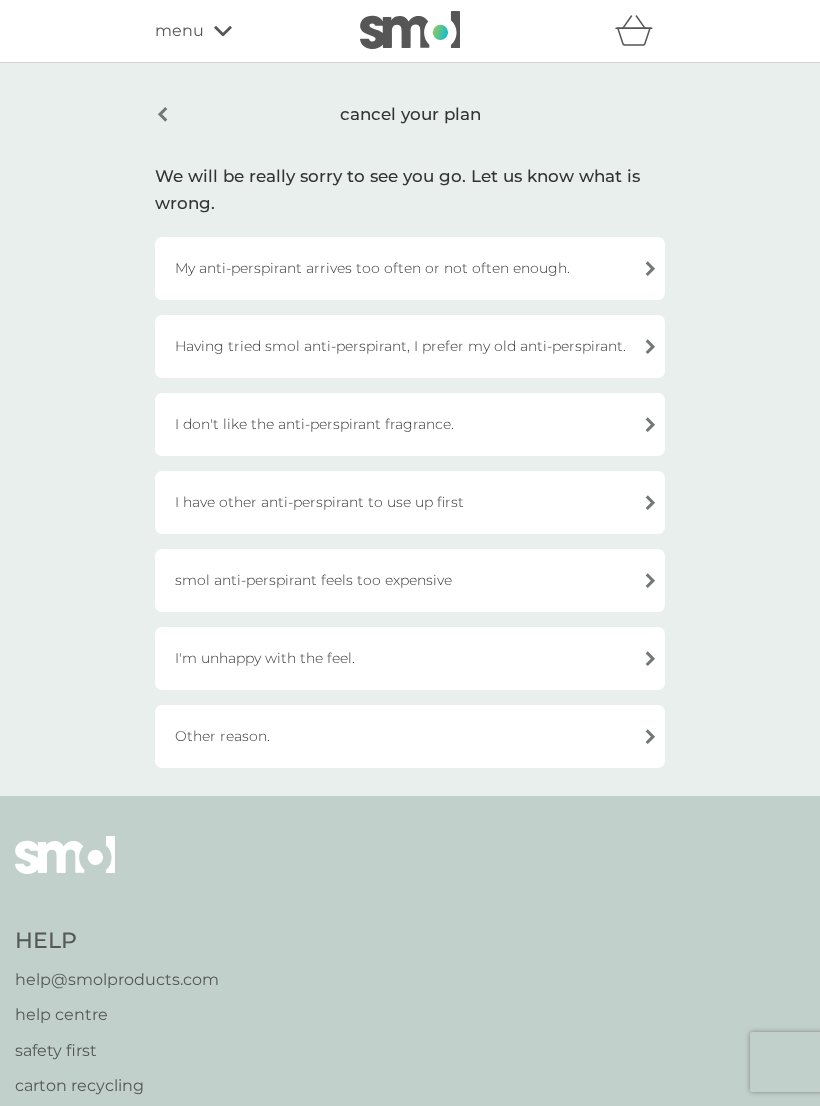 click on "Having tried smol anti-perspirant, I prefer my old anti-perspirant." at bounding box center [410, 346] 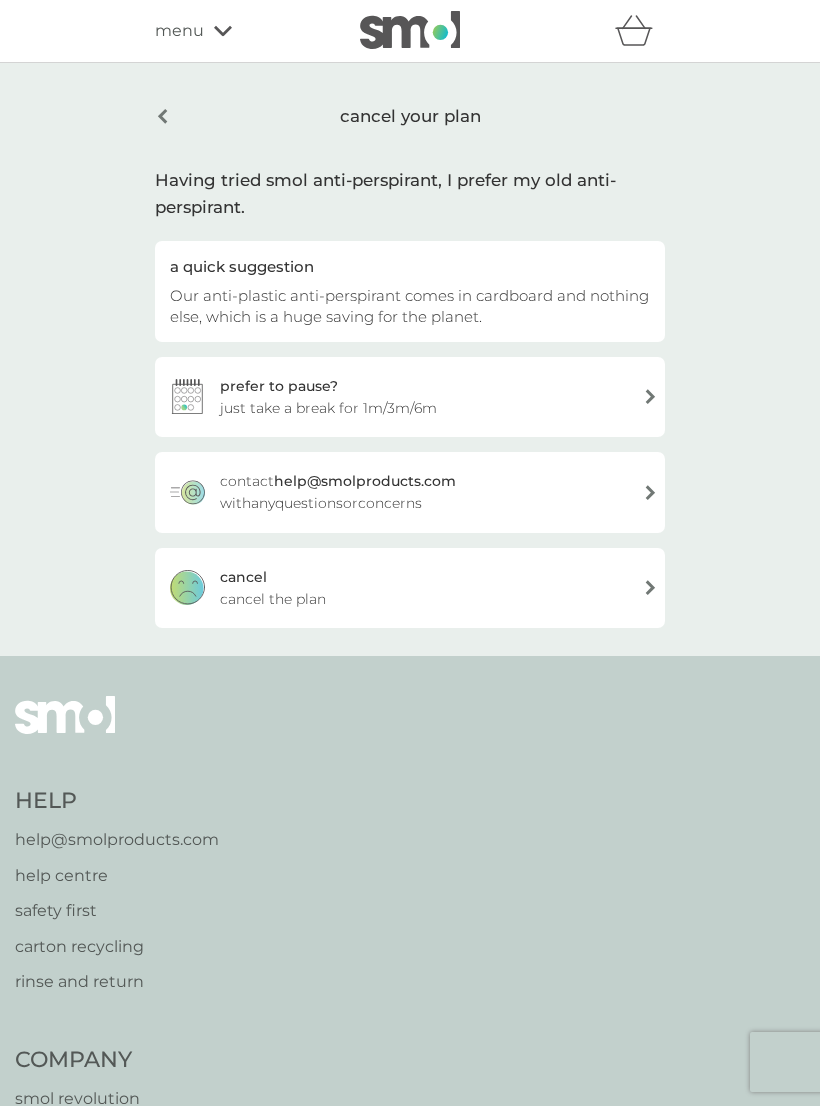 click on "cancel cancel the plan" at bounding box center (410, 588) 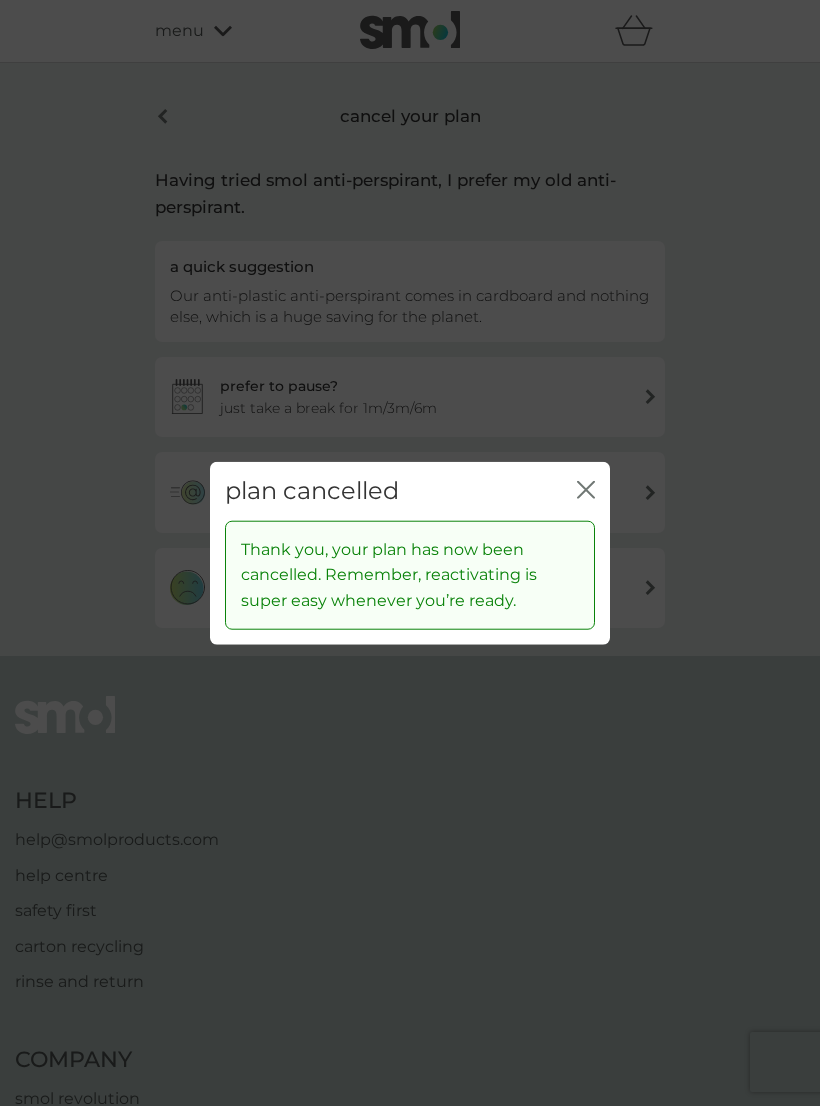 click on "plan cancelled close" at bounding box center [410, 491] 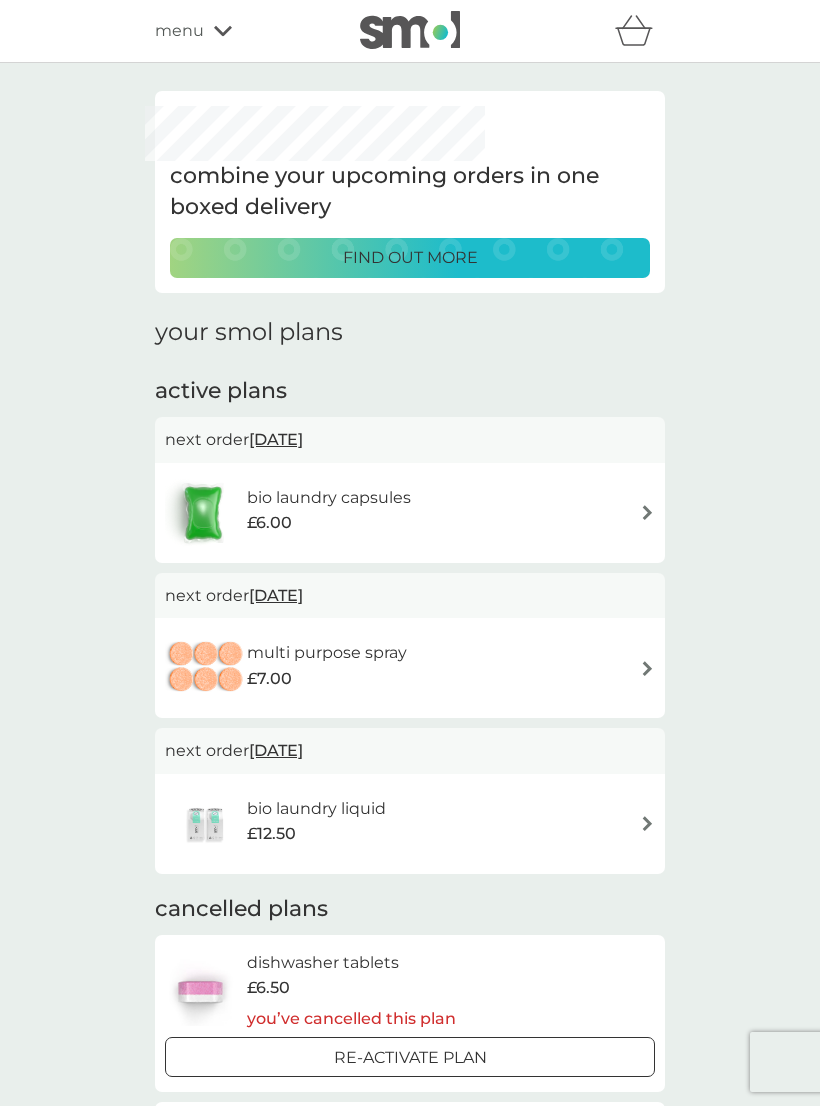 click on "multi purpose spray £7.00" at bounding box center [410, 668] 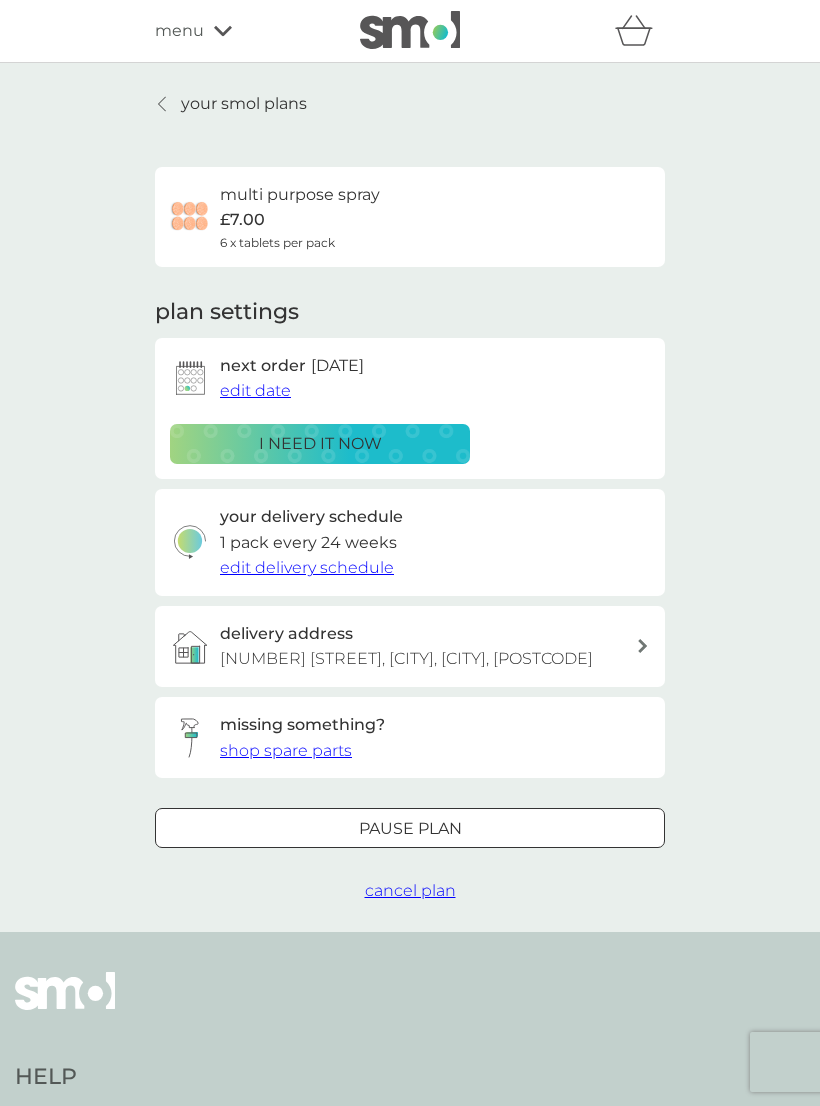 click on "cancel plan" at bounding box center [410, 890] 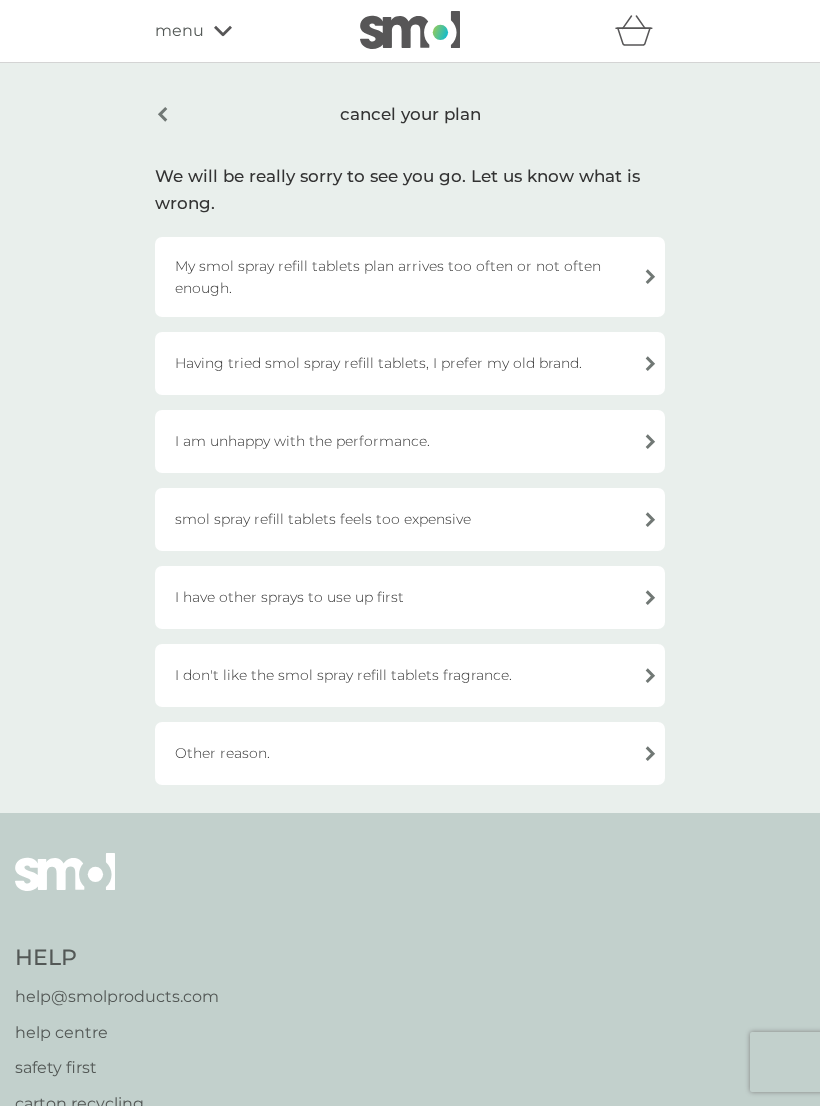 click on "I have other sprays to use up first" at bounding box center (410, 597) 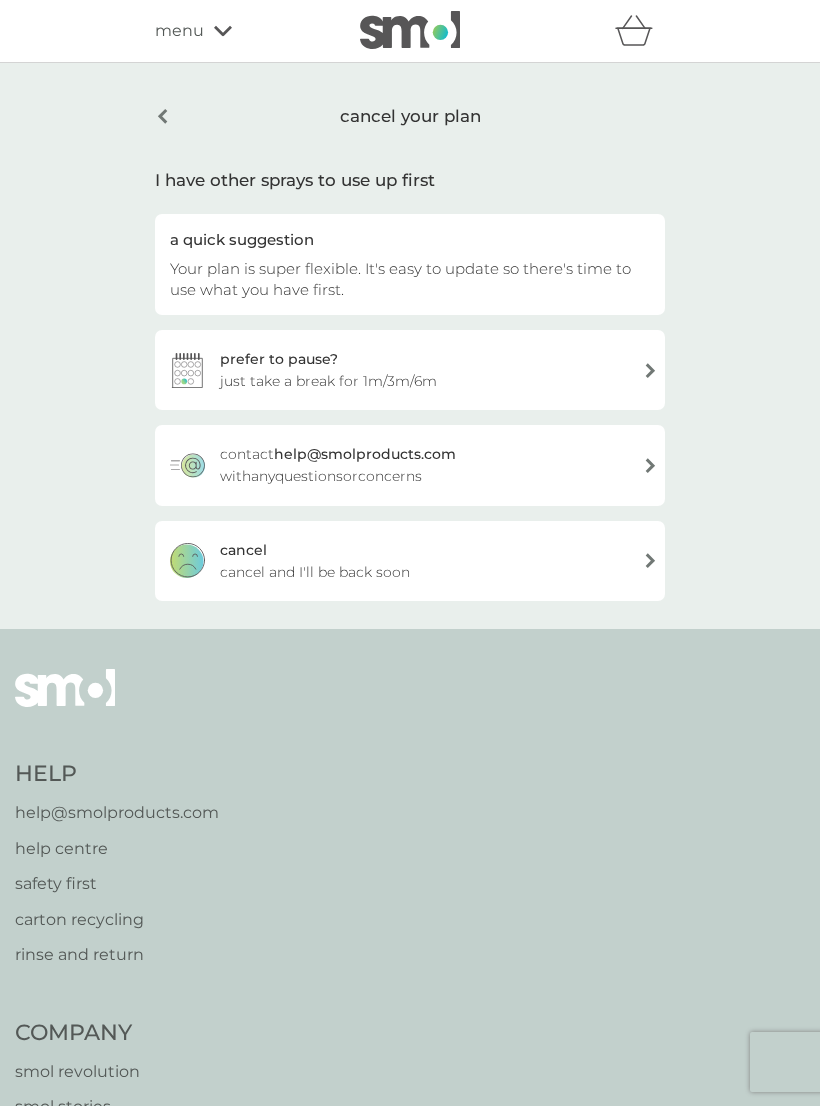 click on "cancel cancel and I'll be back soon" at bounding box center [410, 561] 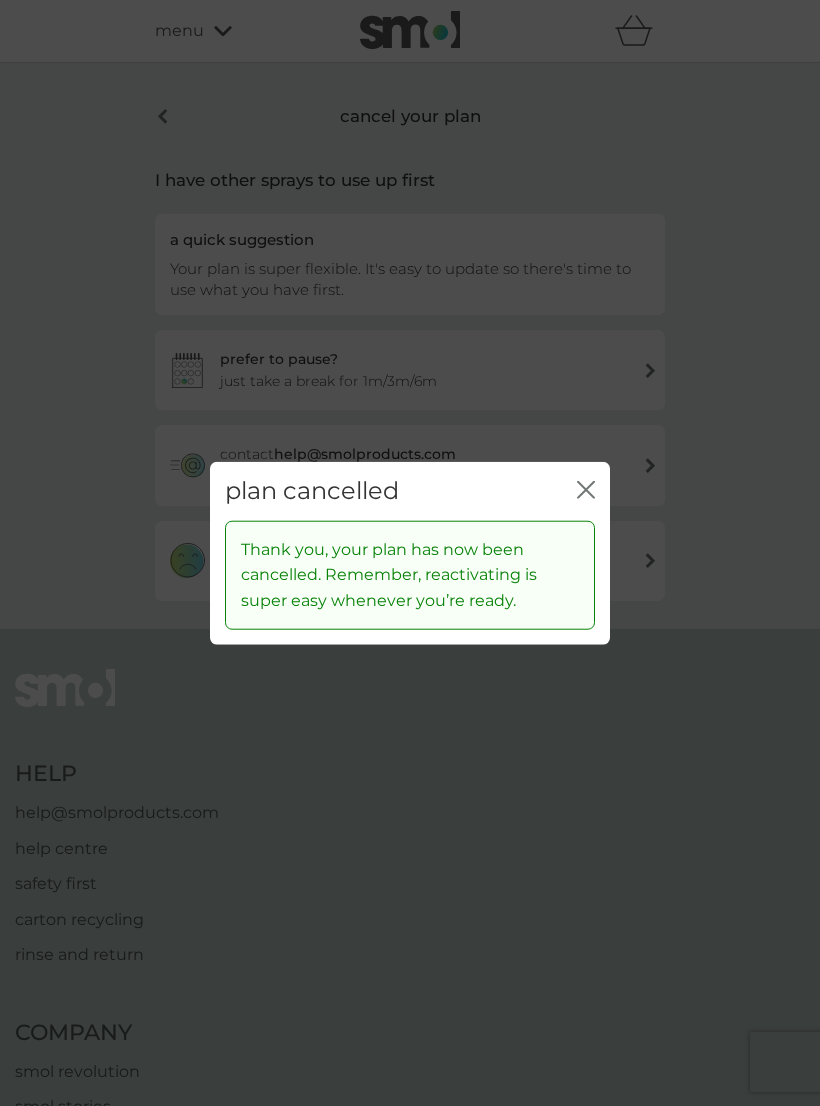 click 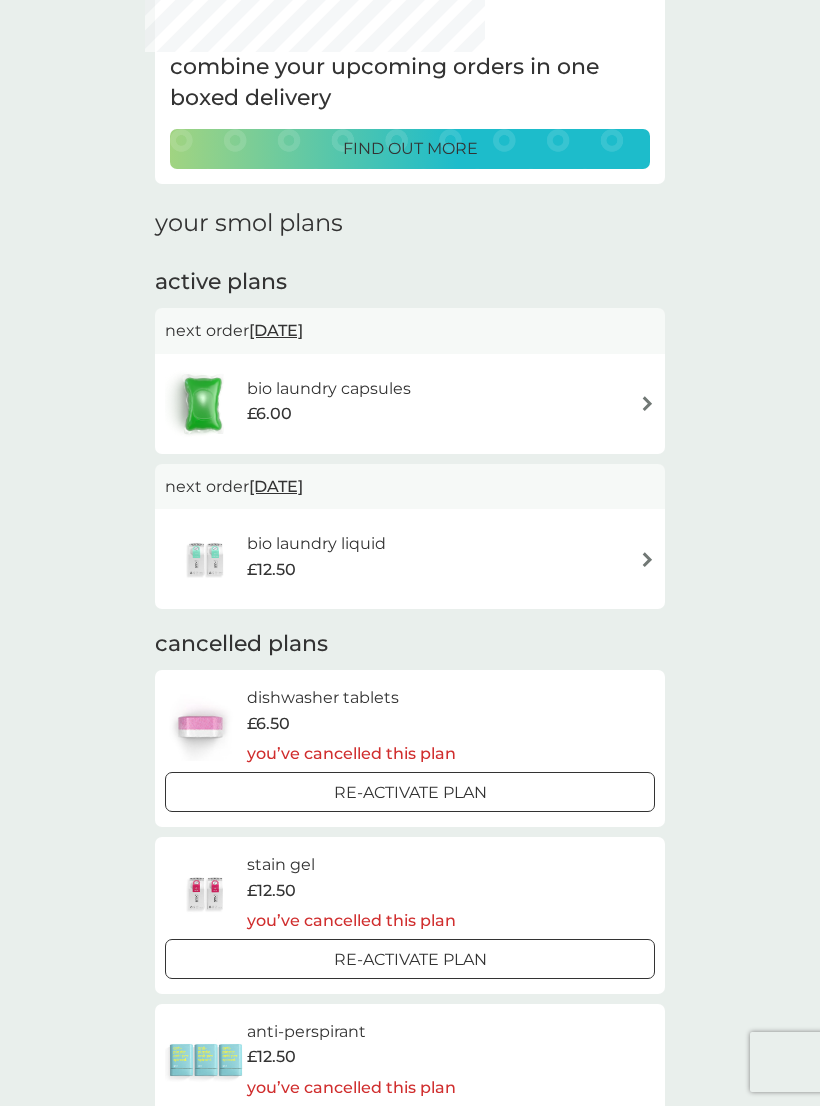 scroll, scrollTop: 0, scrollLeft: 0, axis: both 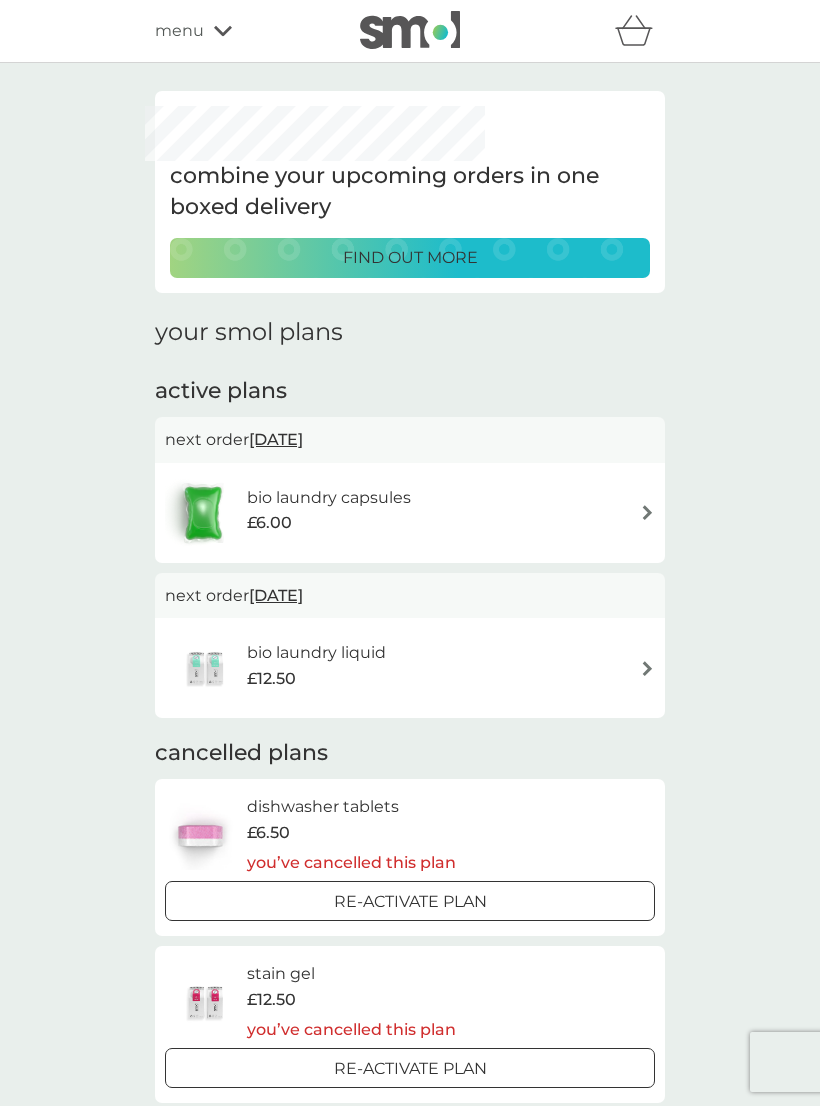 click on "menu" at bounding box center [240, 31] 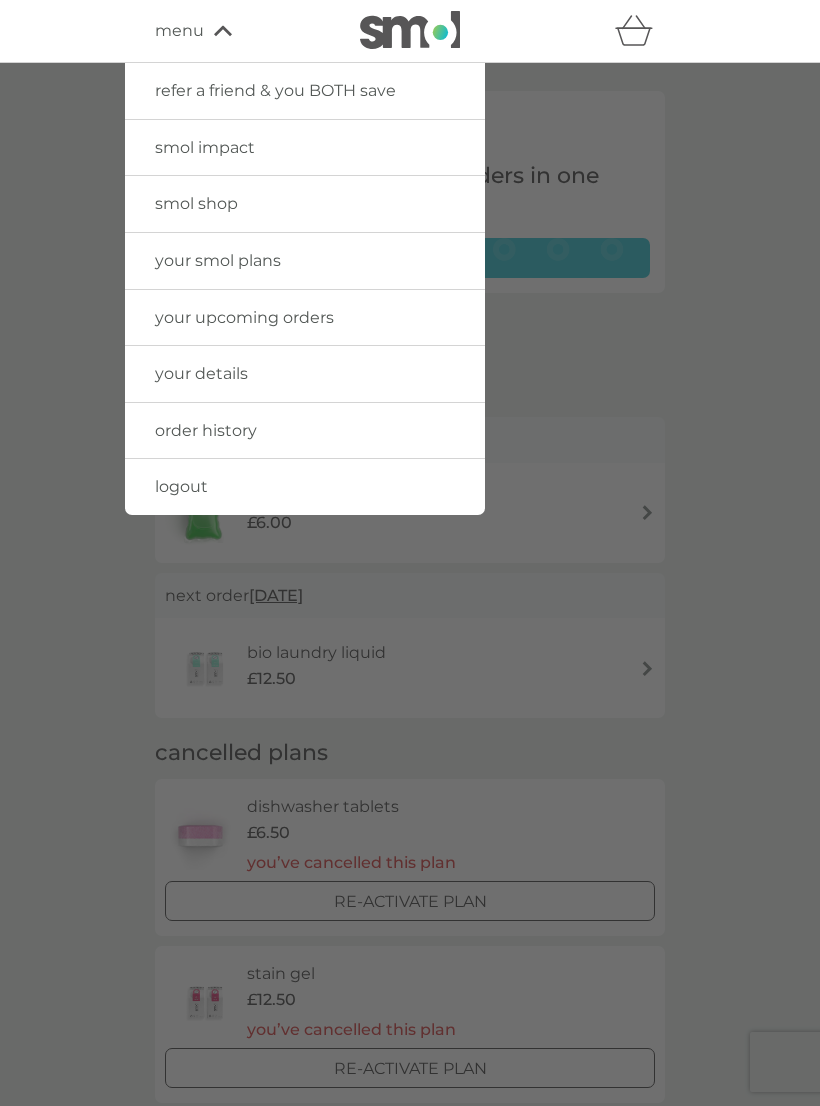 click on "smol shop" at bounding box center (305, 204) 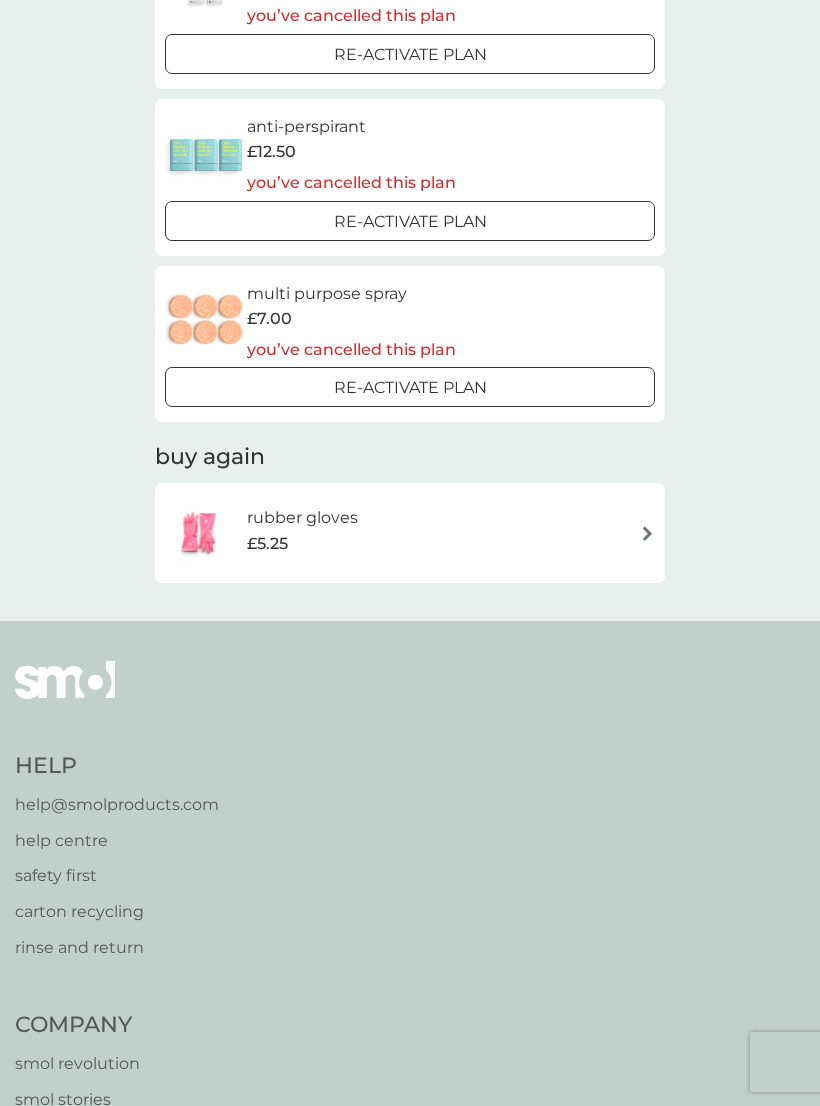 scroll, scrollTop: 0, scrollLeft: 0, axis: both 